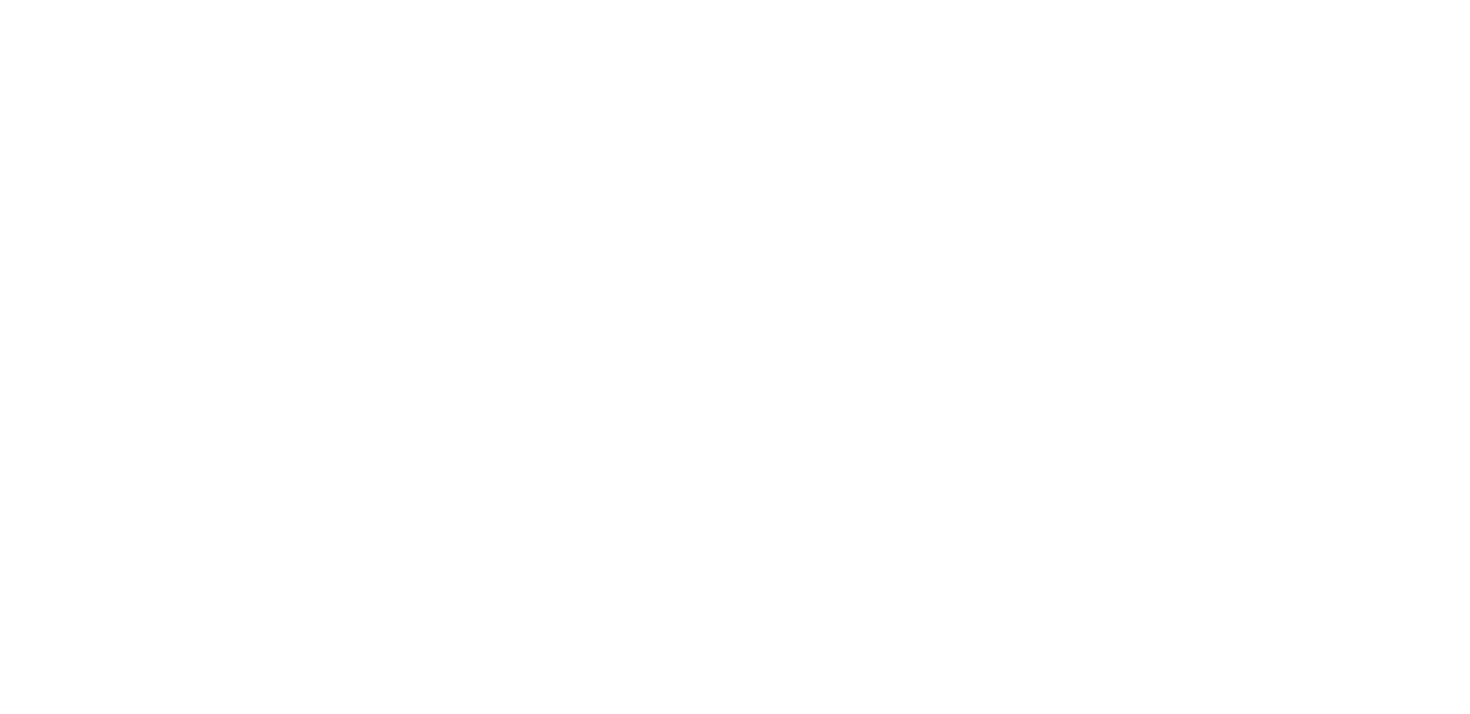 scroll, scrollTop: 0, scrollLeft: 0, axis: both 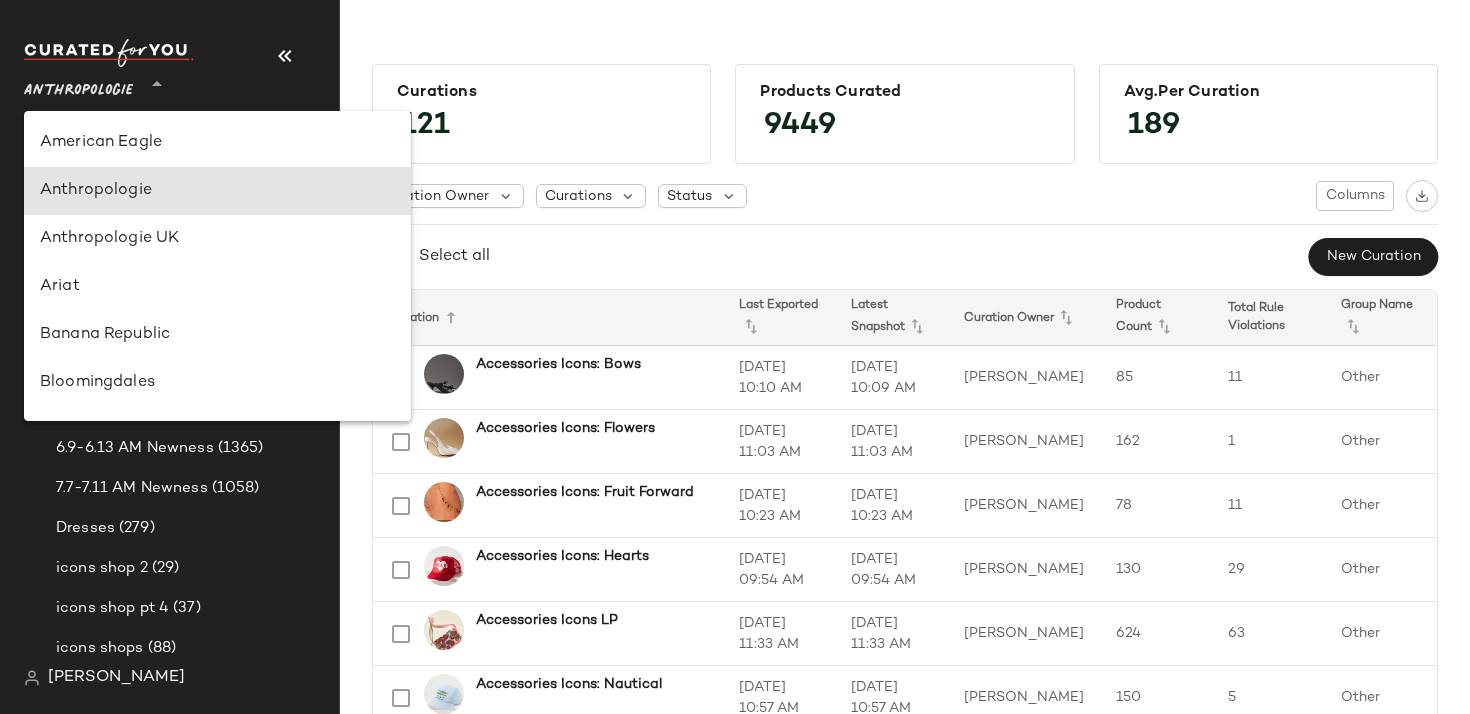 click on "Anthropologie" at bounding box center (78, 86) 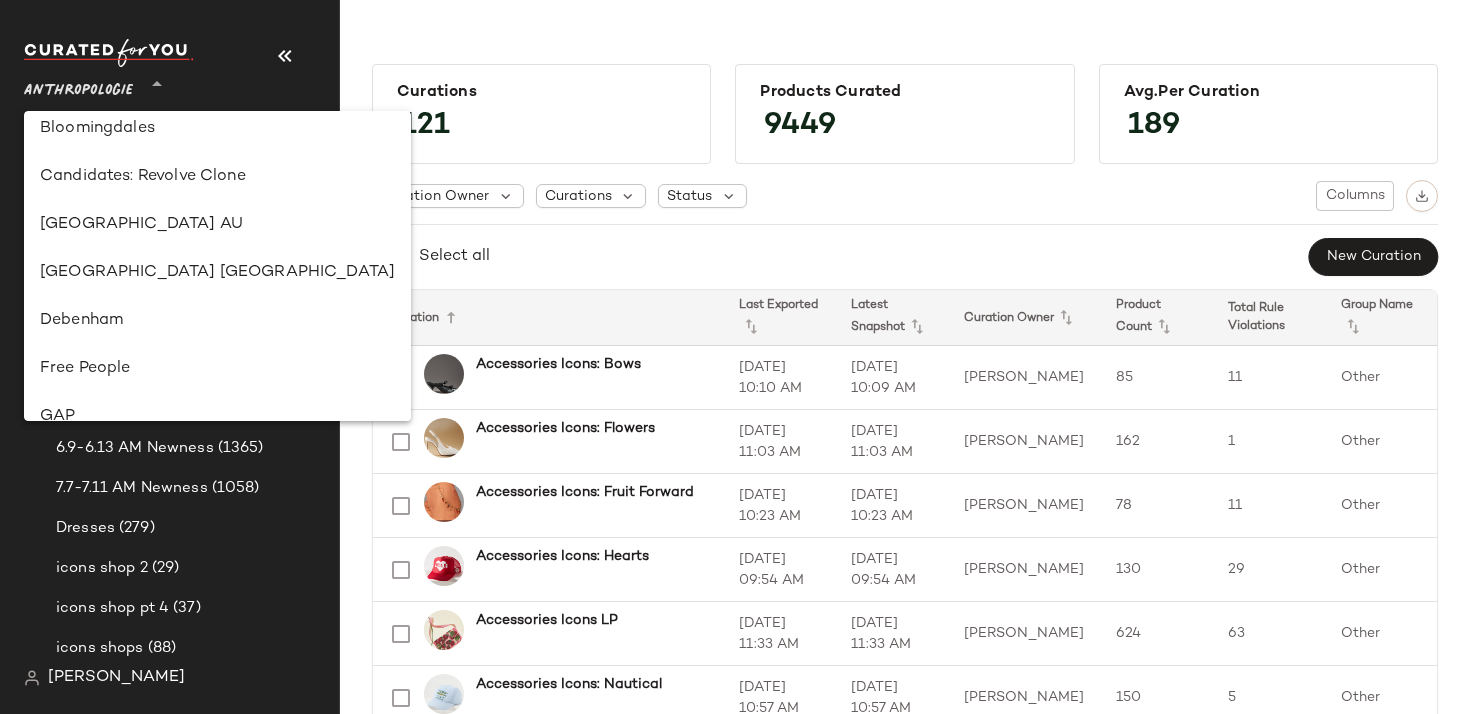 scroll, scrollTop: 288, scrollLeft: 0, axis: vertical 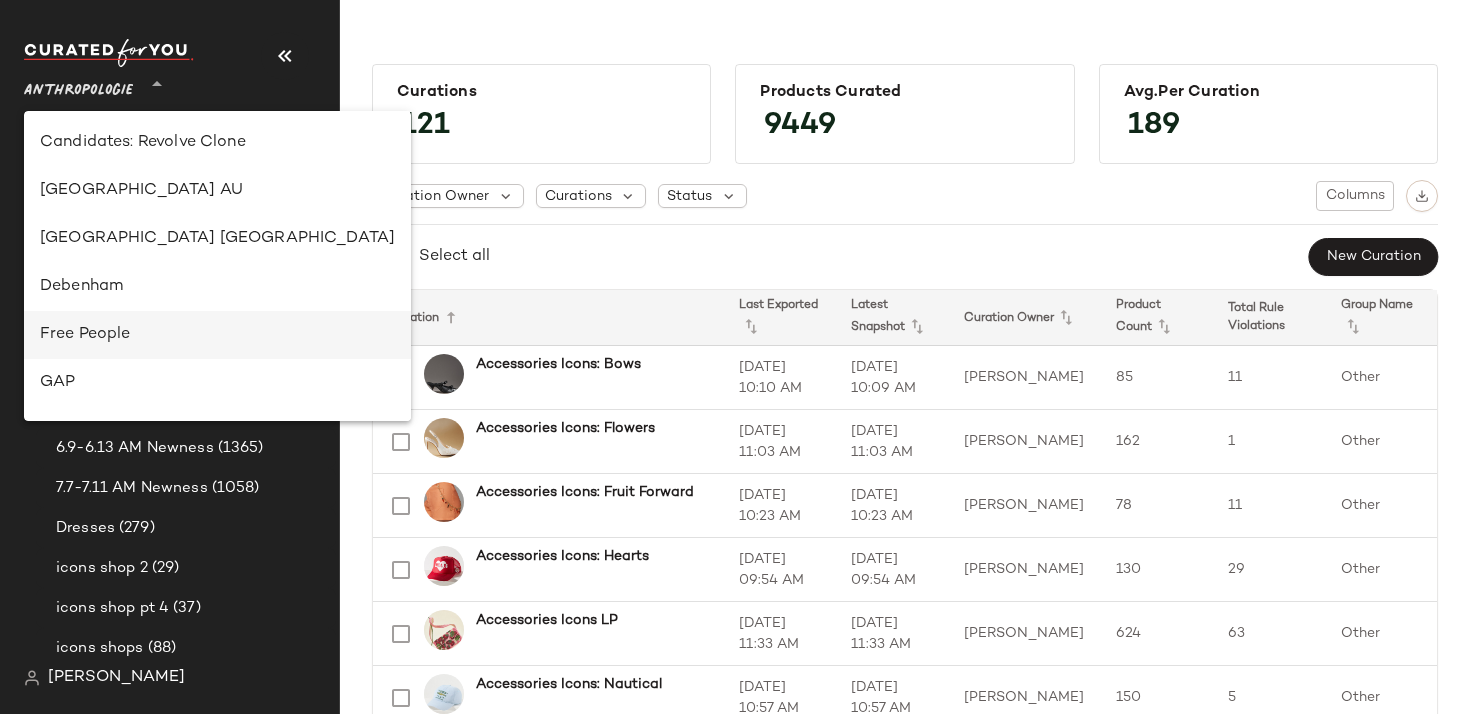 click on "Free People" 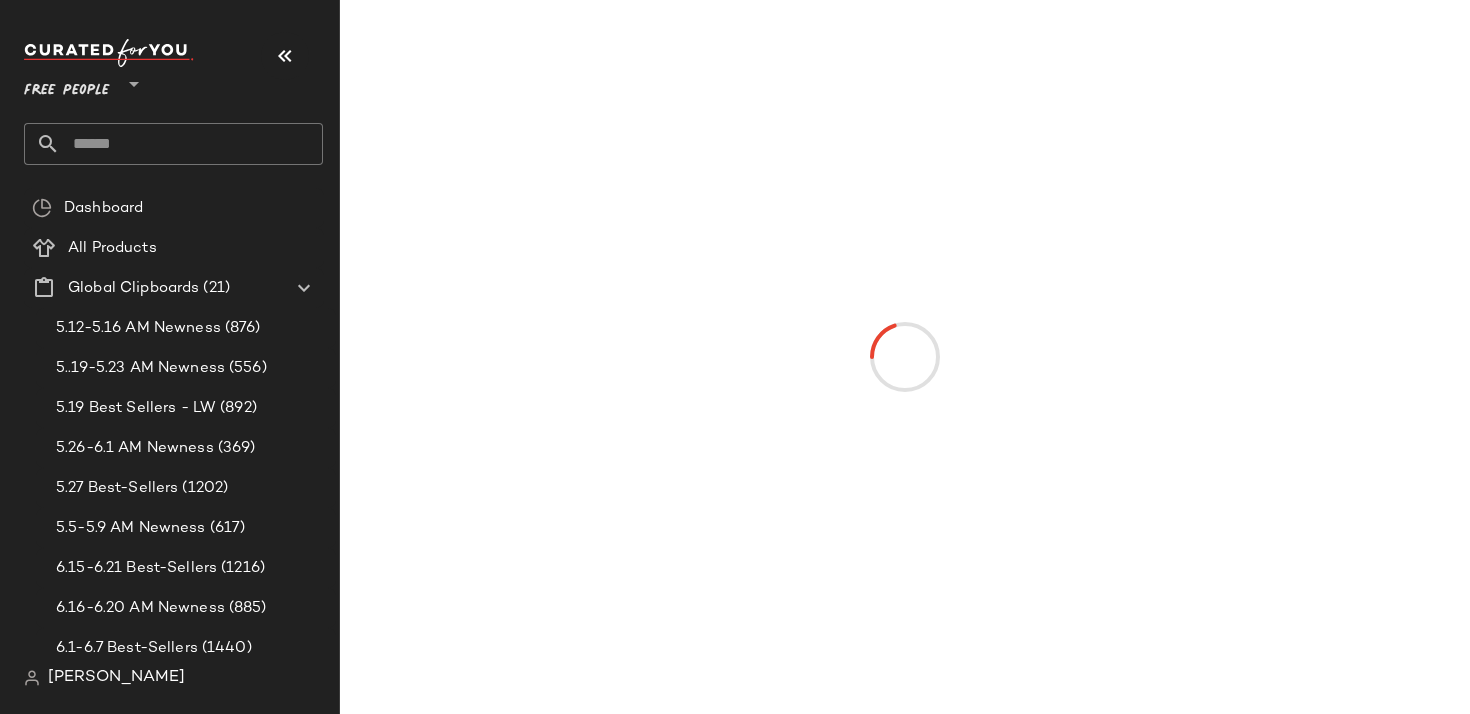 click 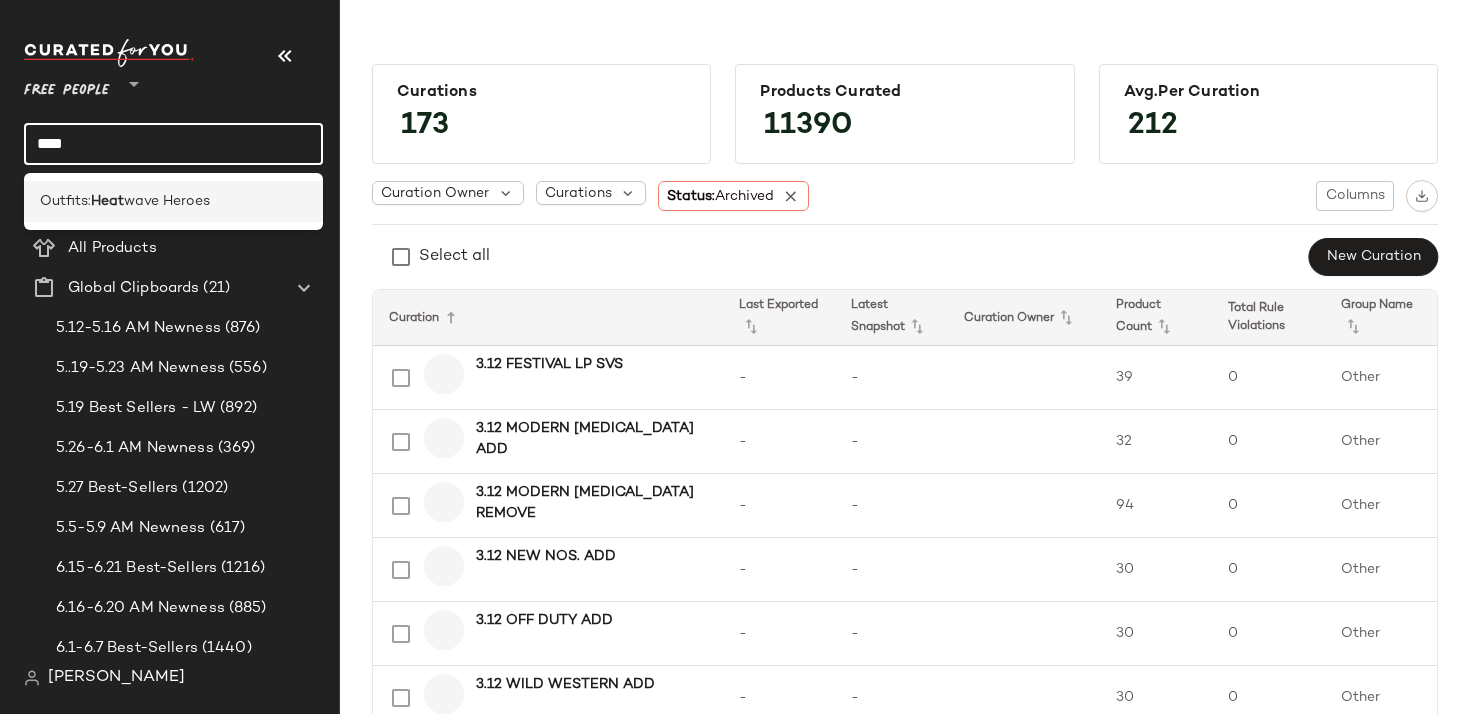 type on "****" 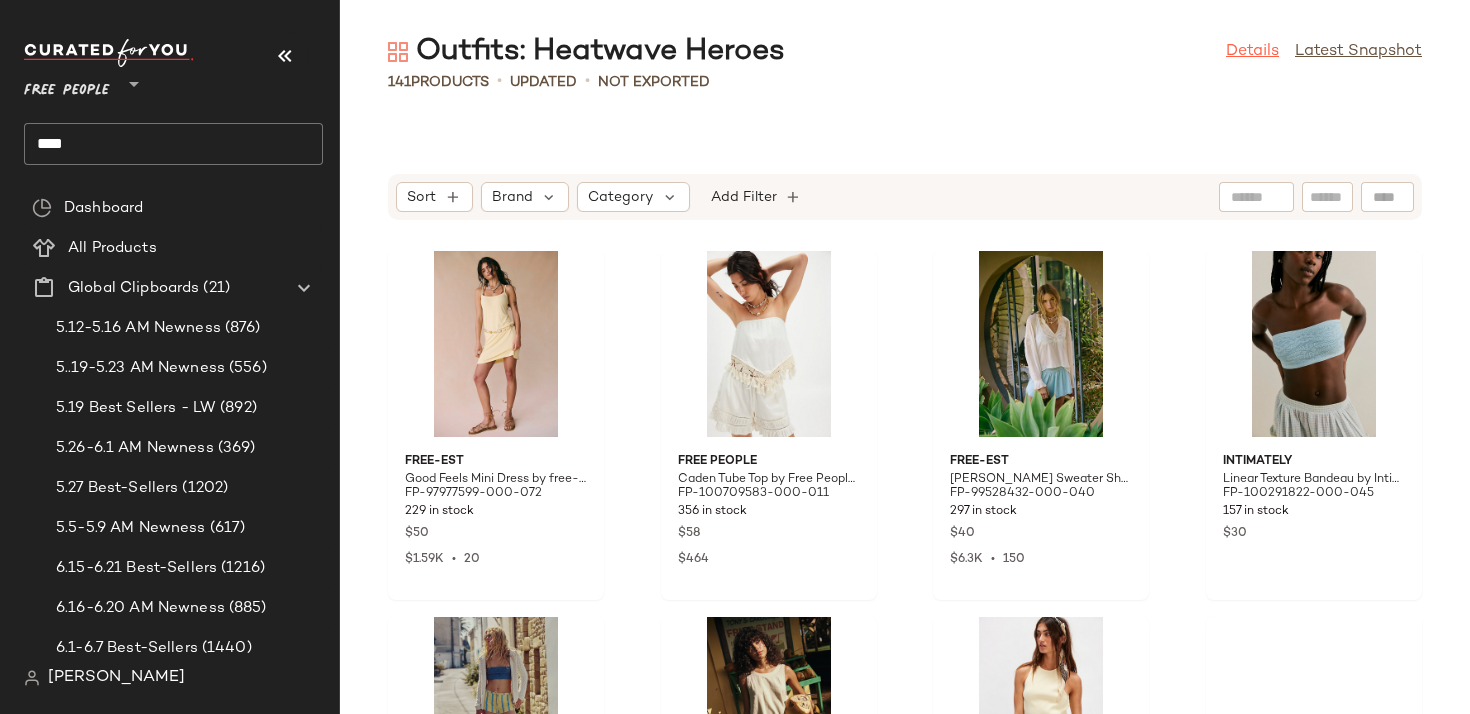 click on "Details" at bounding box center (1252, 52) 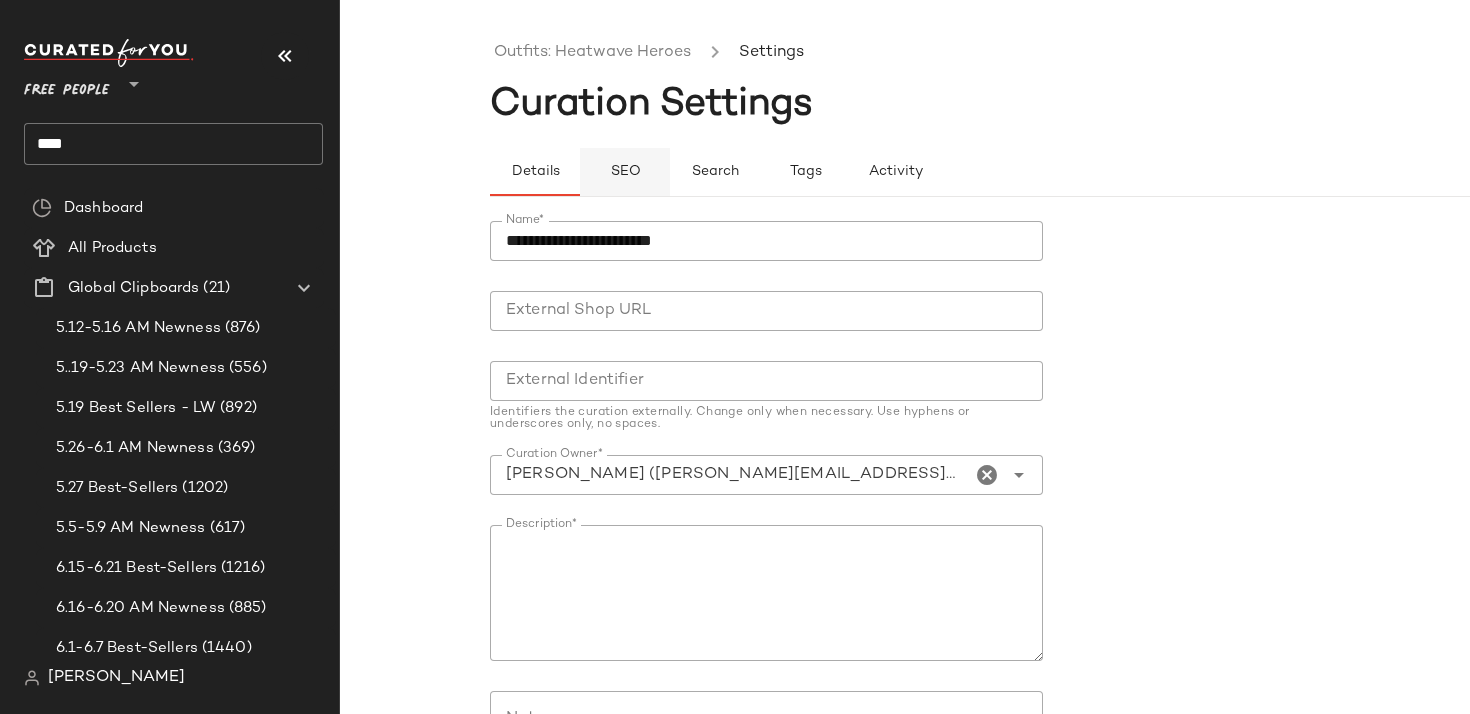 click on "SEO" 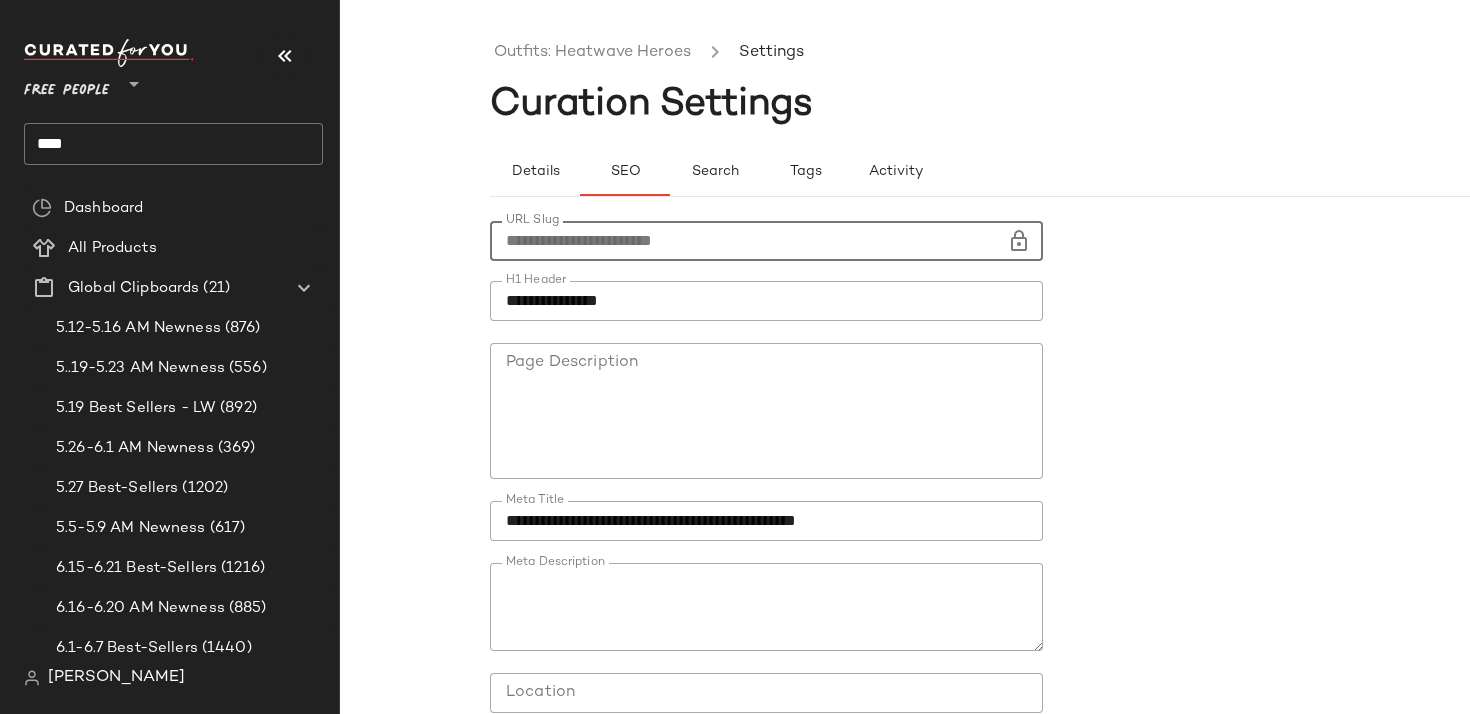 click on "**********" 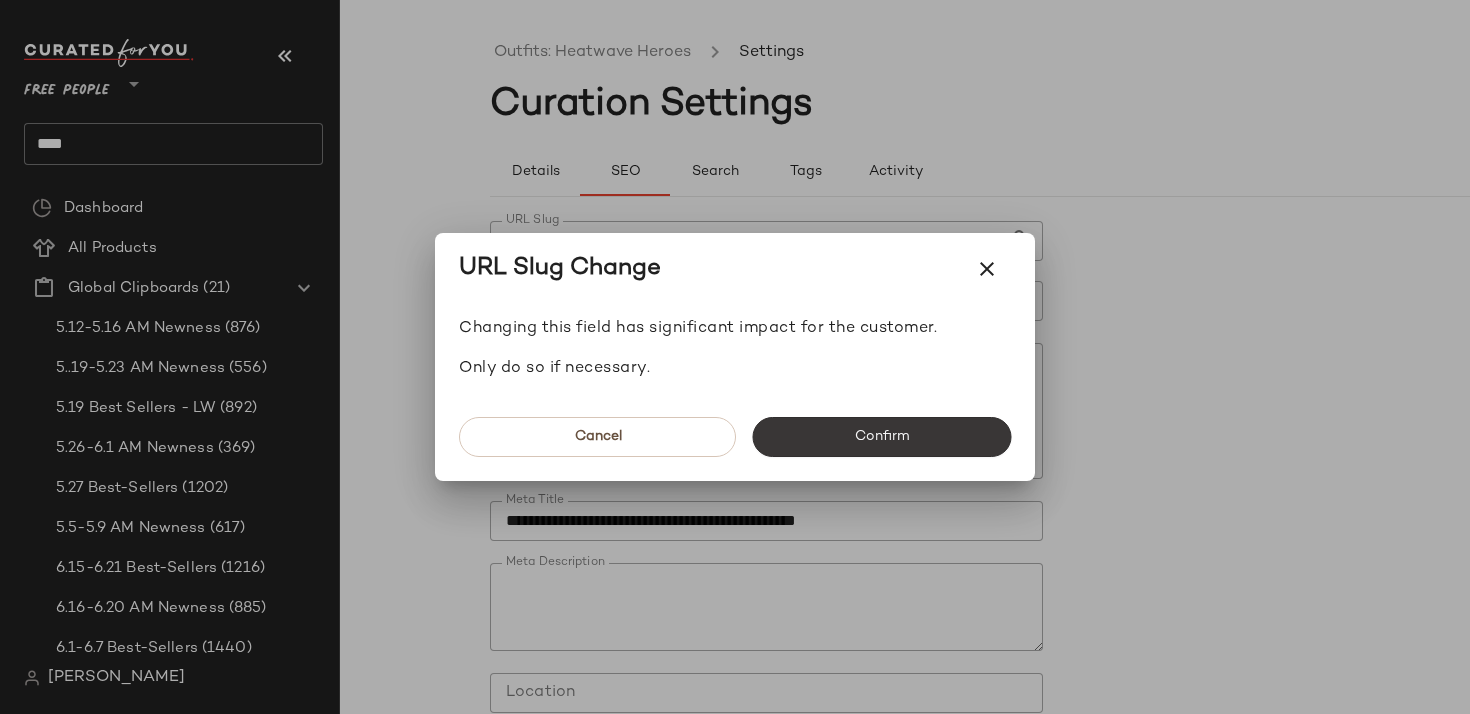 click on "Confirm" at bounding box center [881, 437] 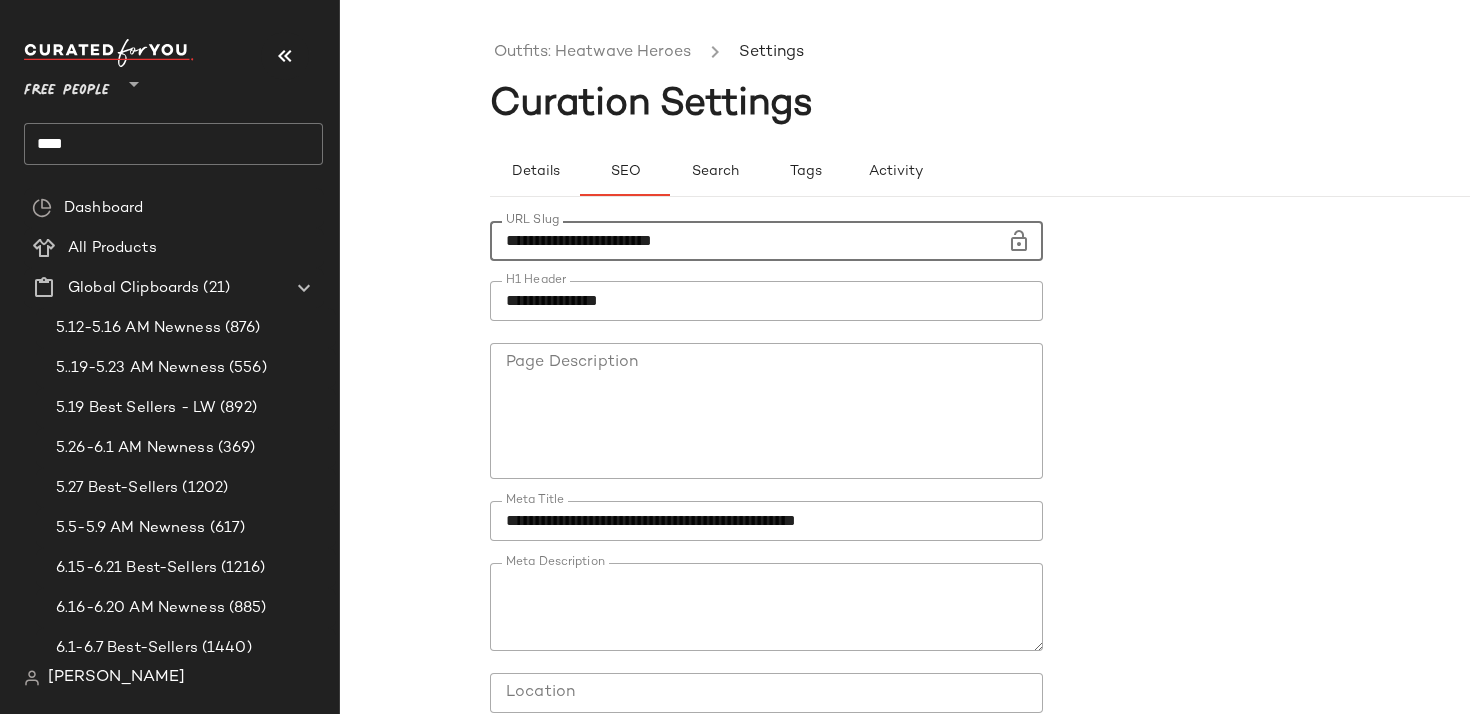 click on "**********" 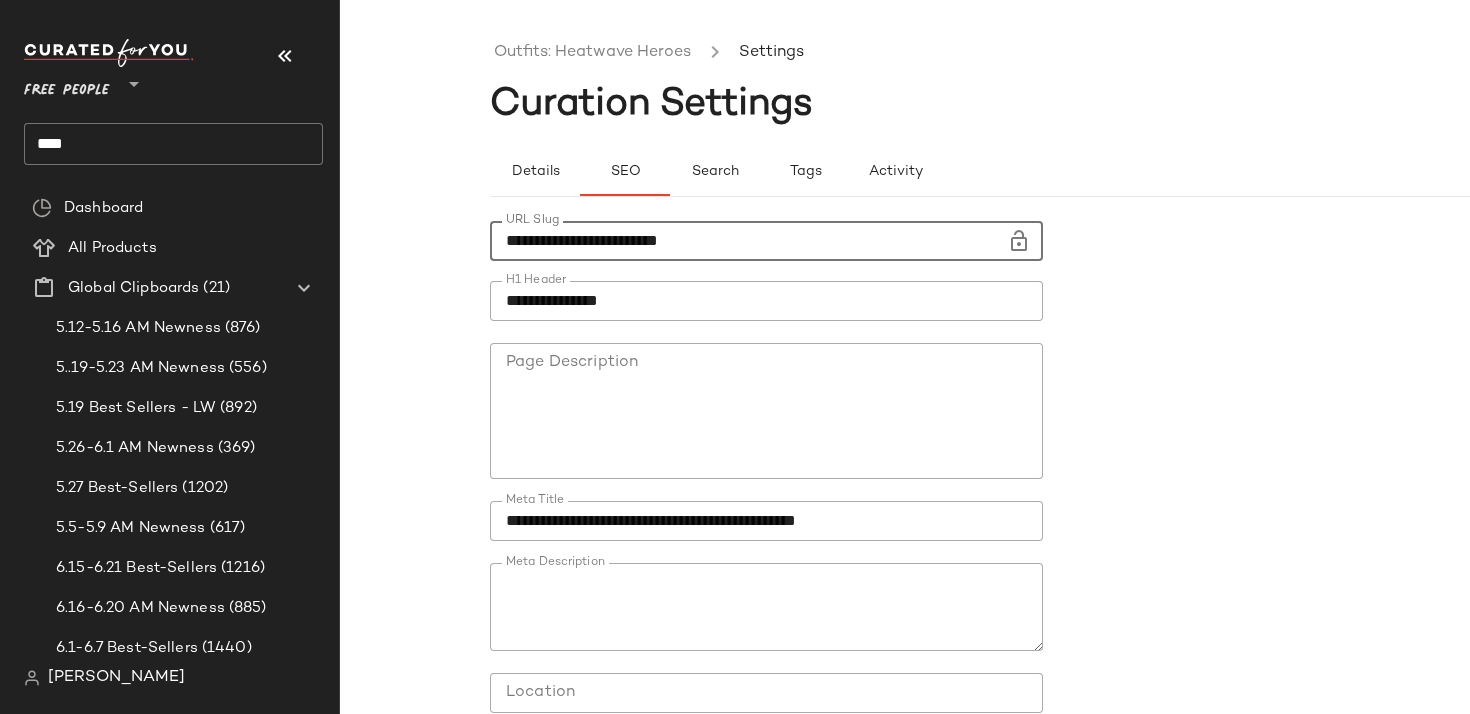 type on "**********" 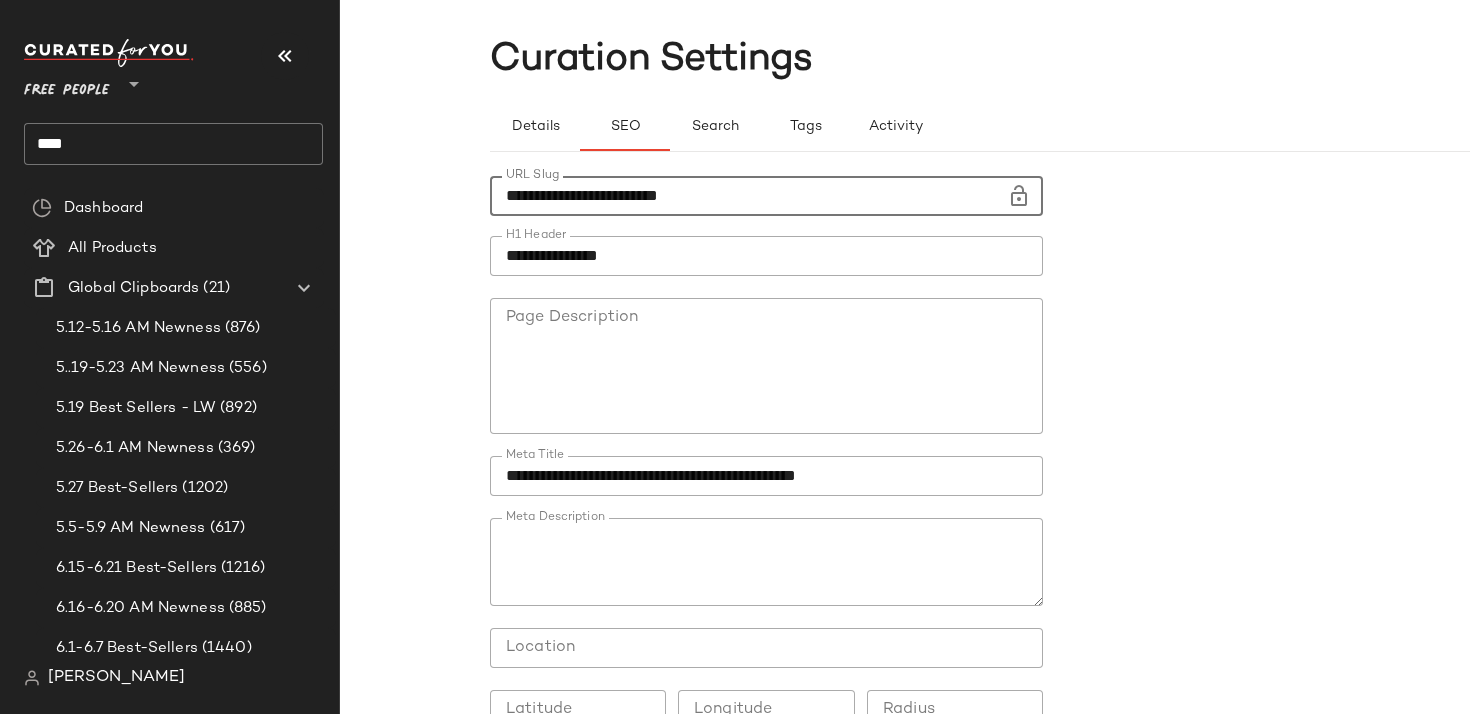 scroll, scrollTop: 47, scrollLeft: 0, axis: vertical 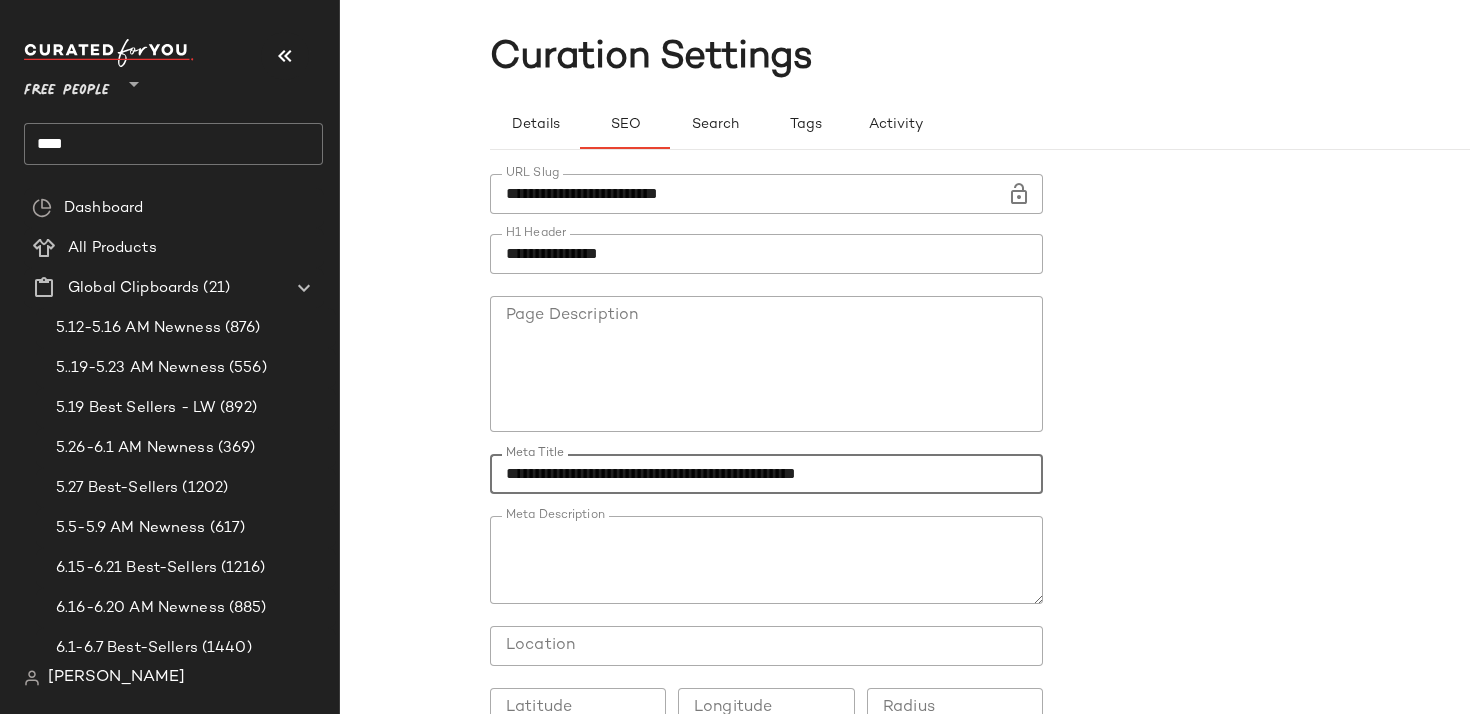 click on "**********" 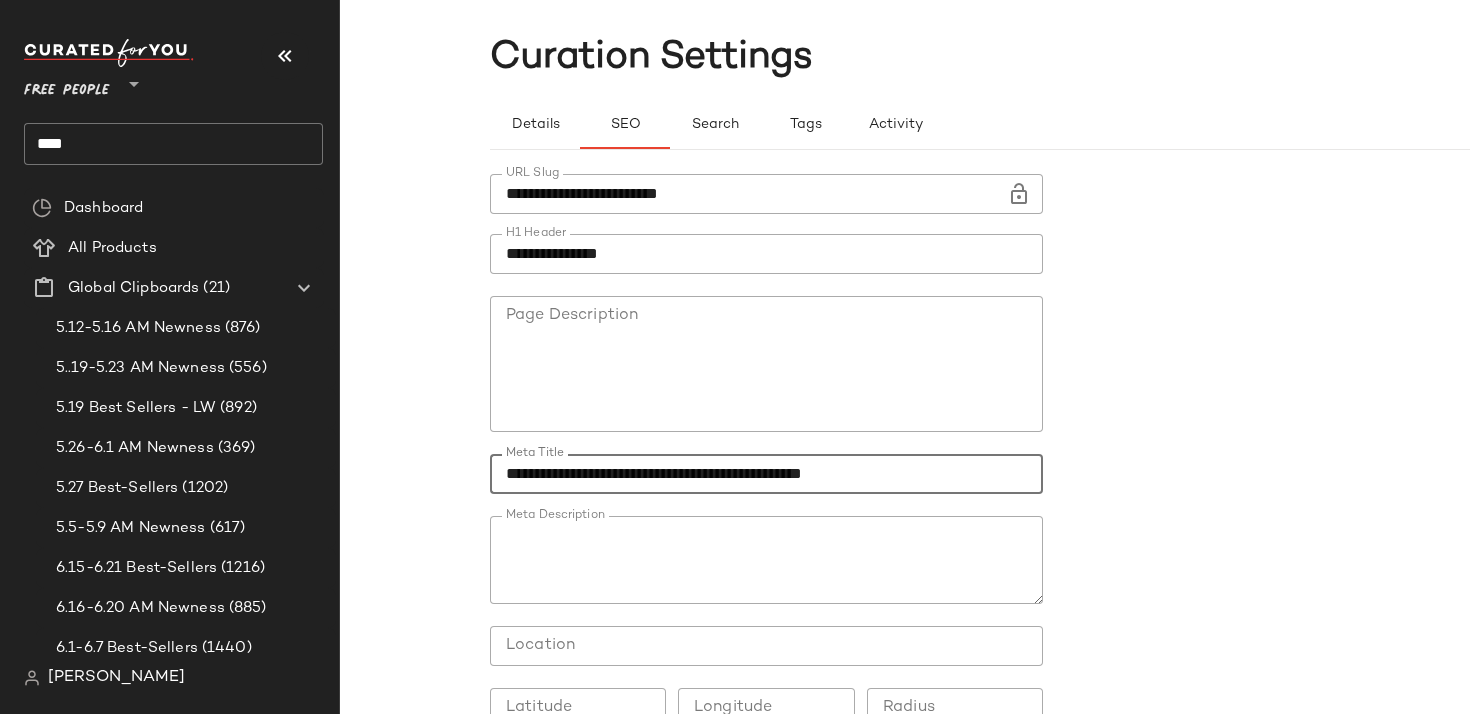 scroll, scrollTop: 168, scrollLeft: 0, axis: vertical 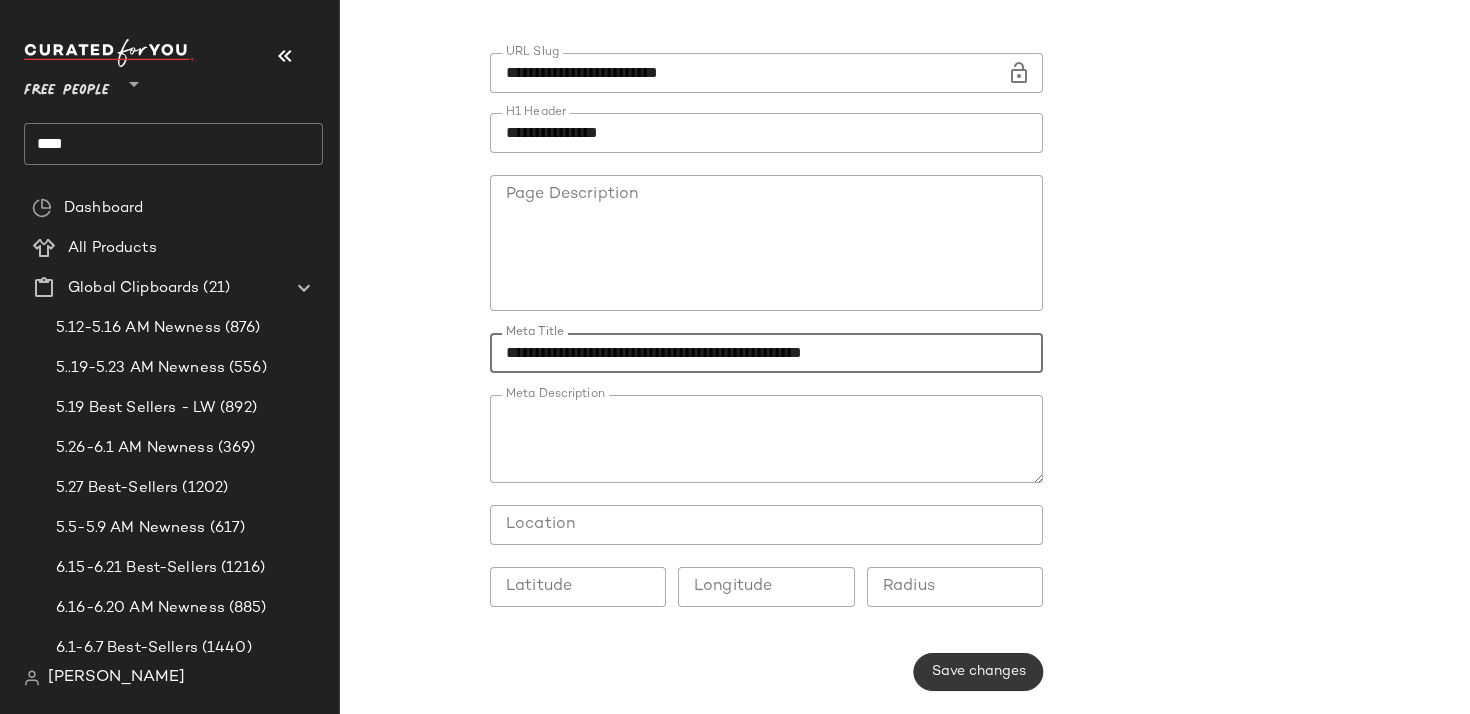 type on "**********" 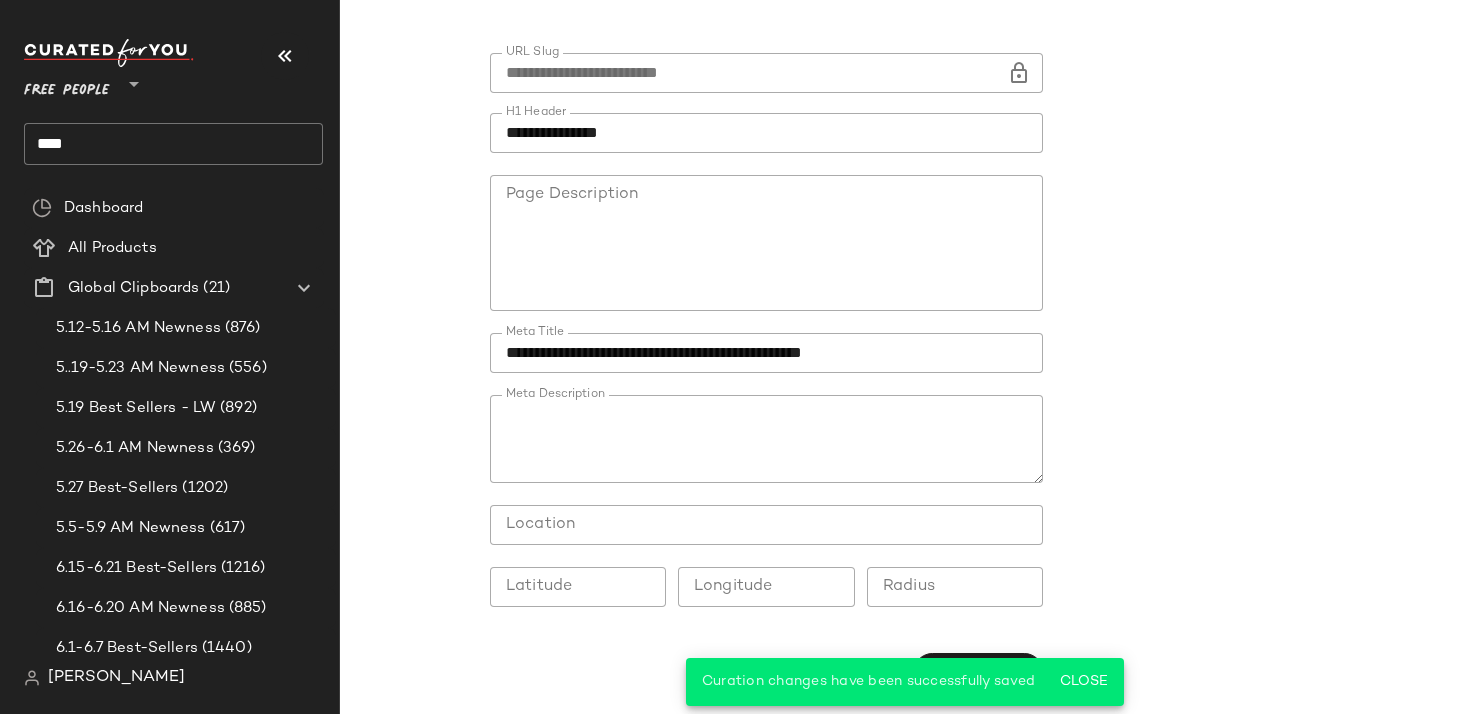 scroll, scrollTop: 0, scrollLeft: 0, axis: both 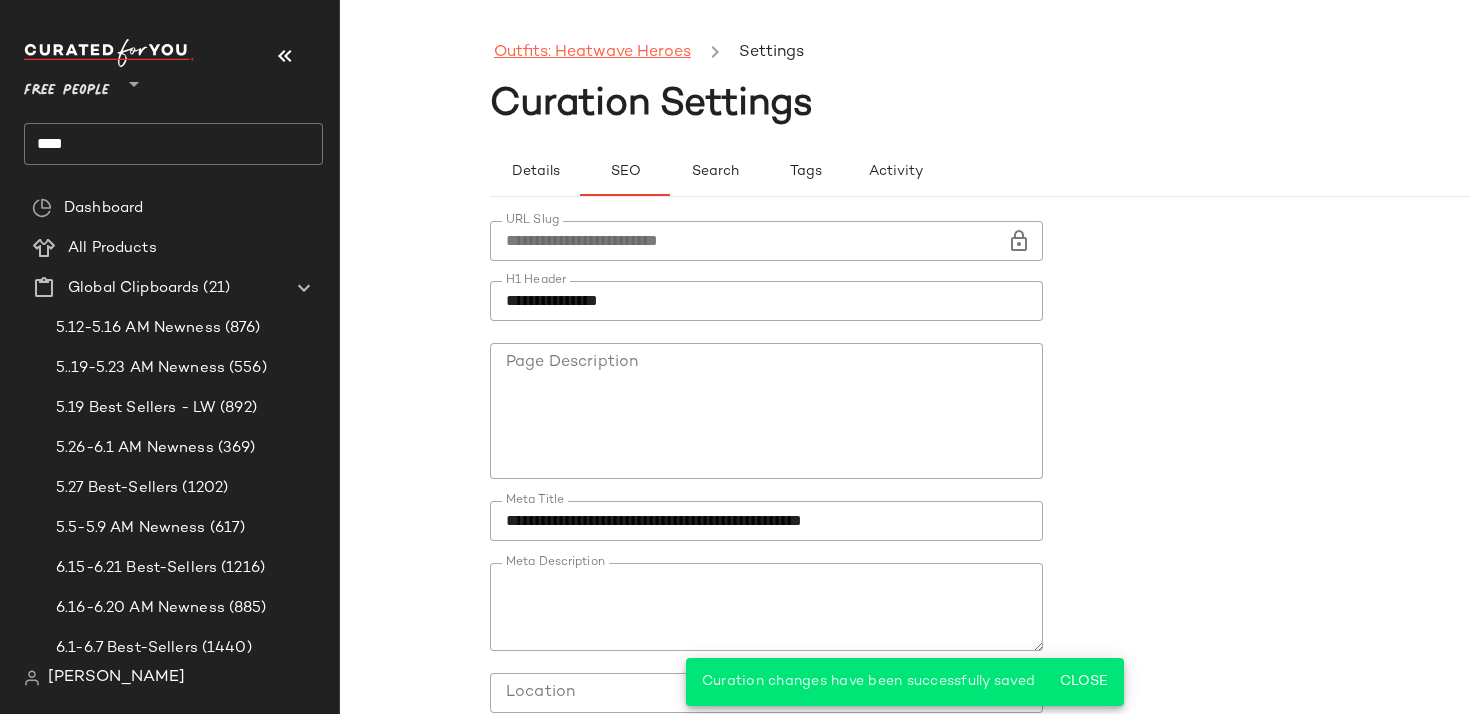 click on "Outfits: Heatwave Heroes" at bounding box center (592, 53) 